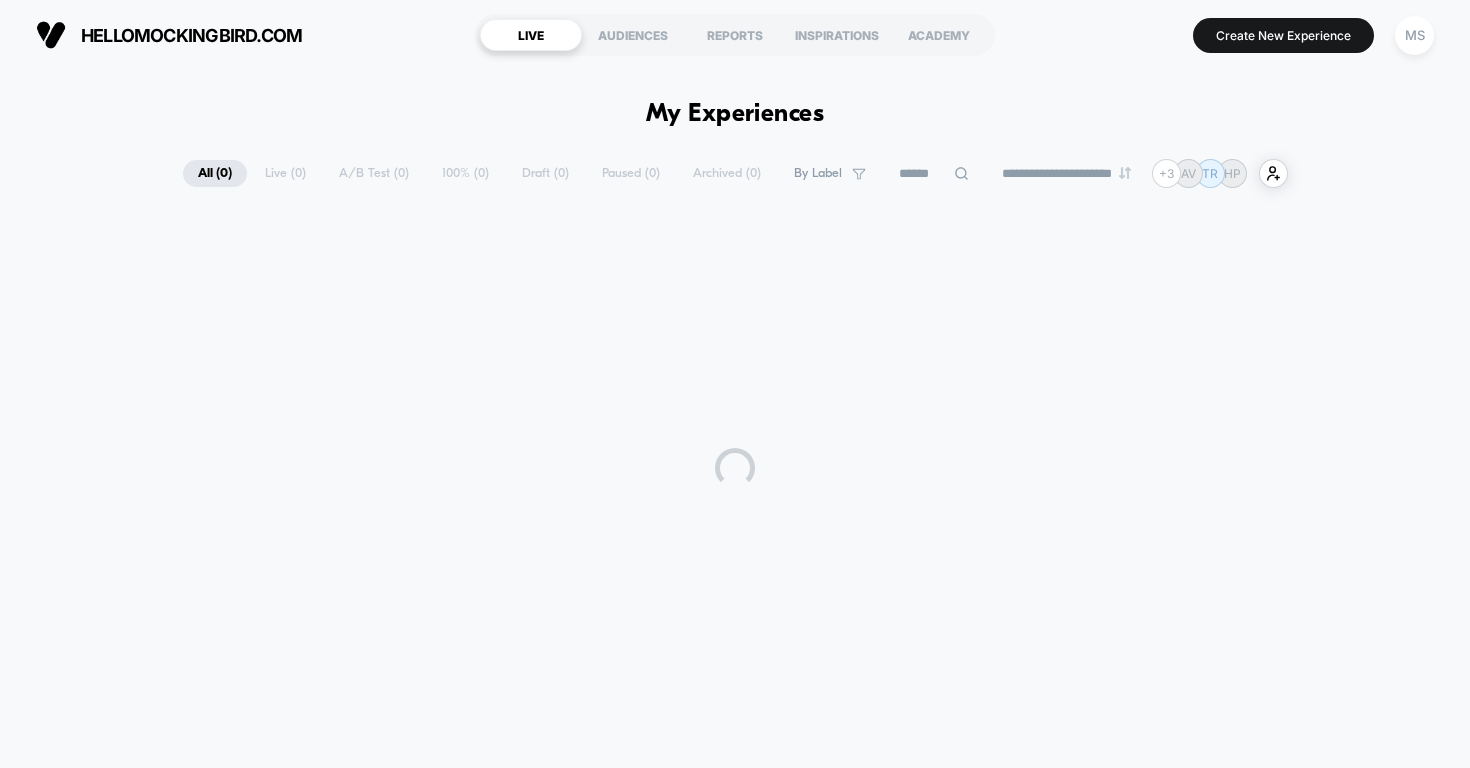 scroll, scrollTop: 0, scrollLeft: 0, axis: both 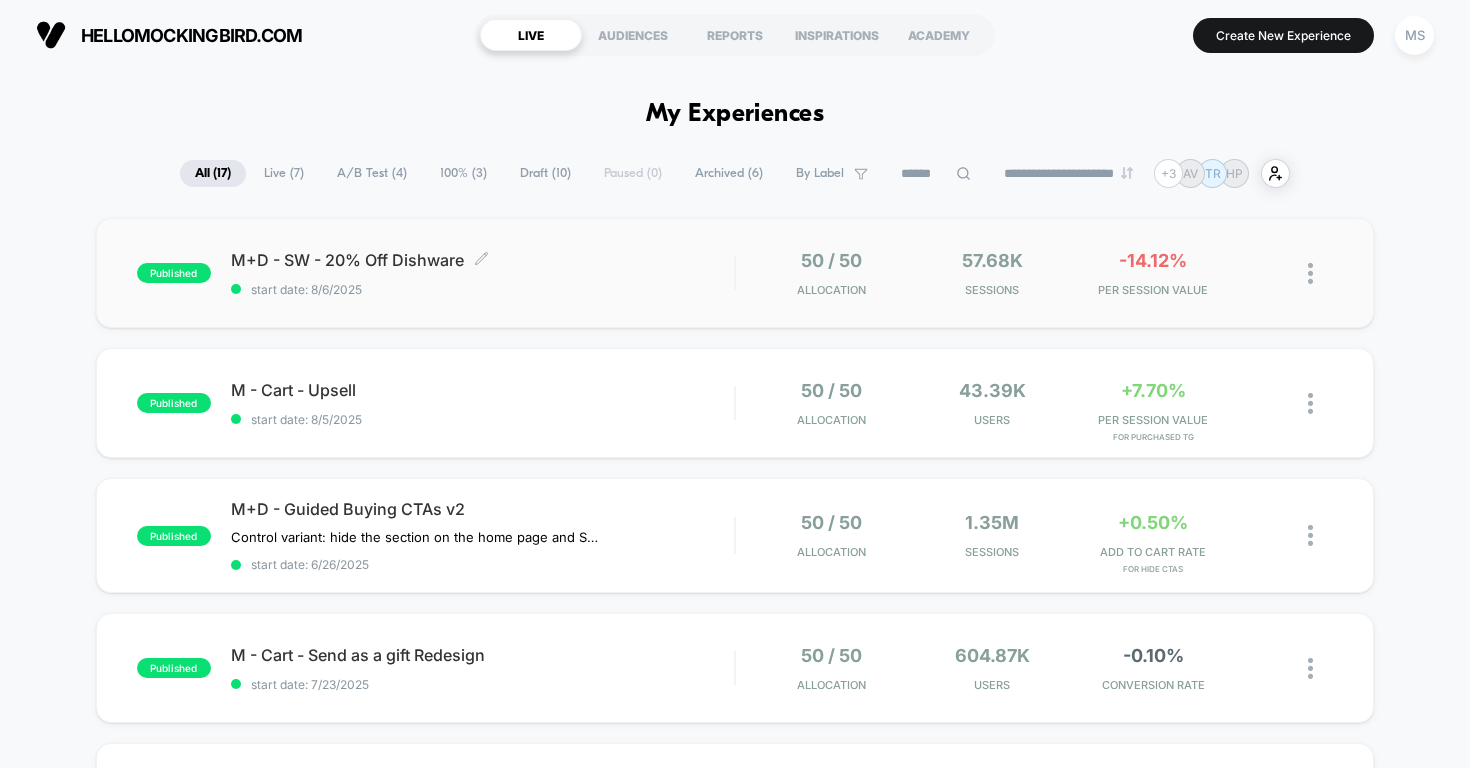 click on "start date: 8/6/2025" at bounding box center (483, 289) 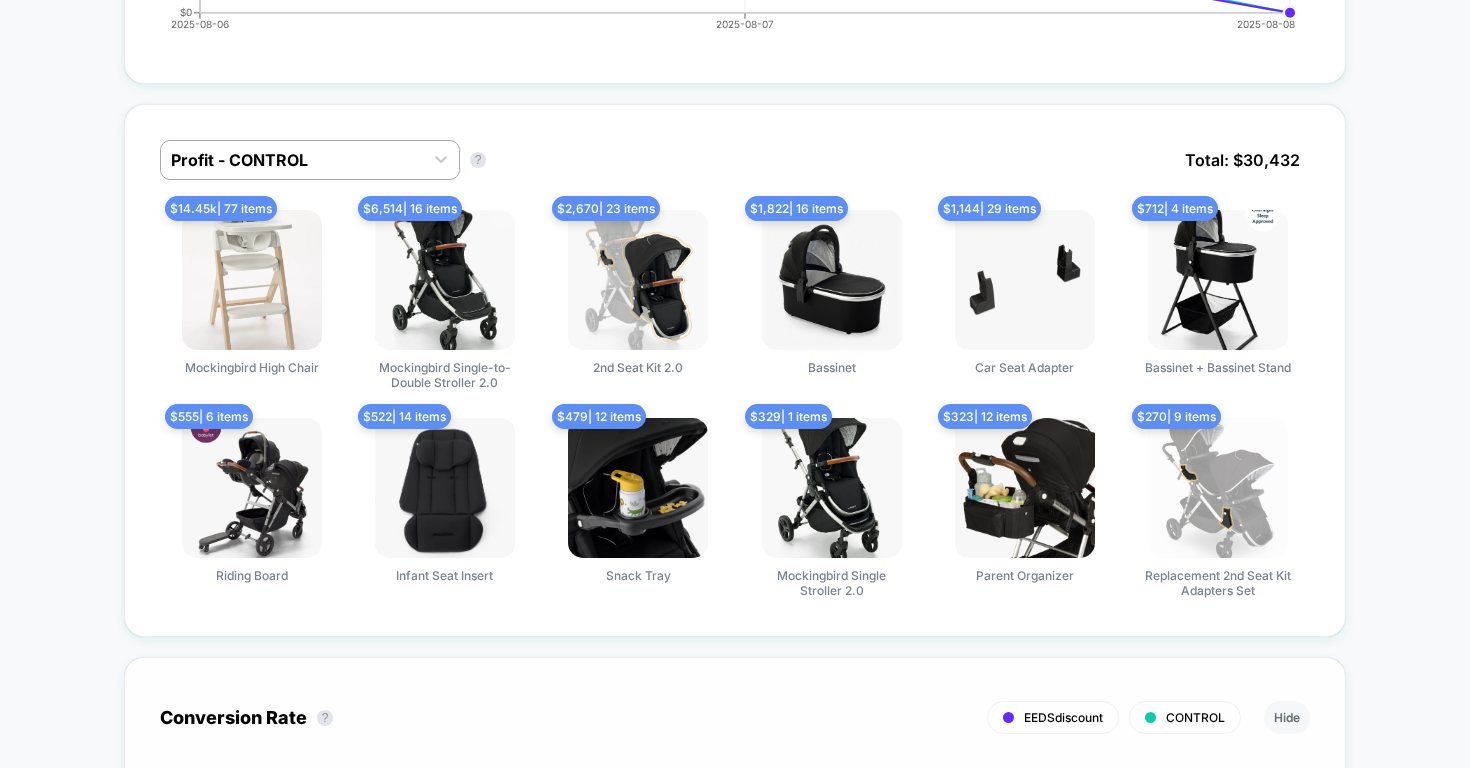 scroll, scrollTop: 1178, scrollLeft: 0, axis: vertical 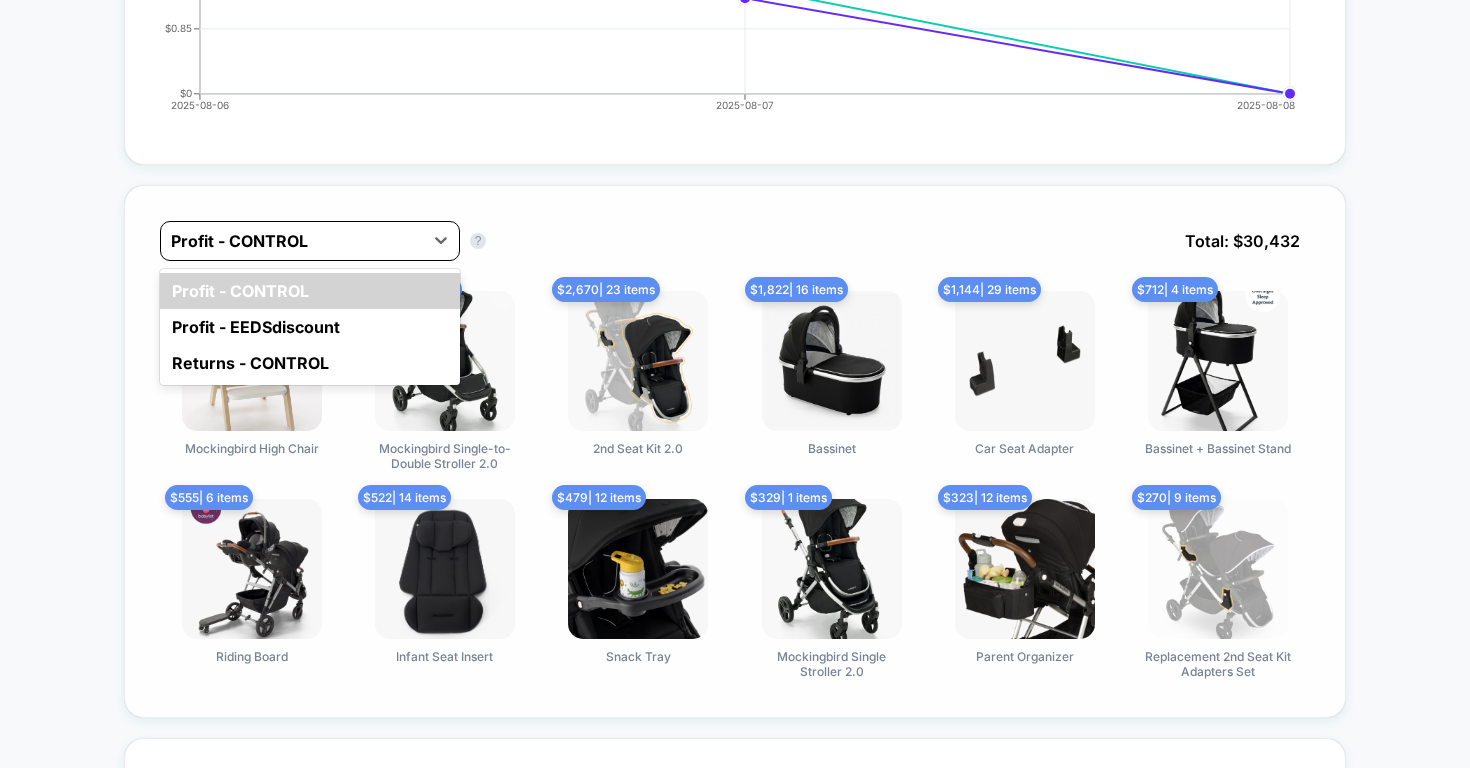 click at bounding box center [292, 241] 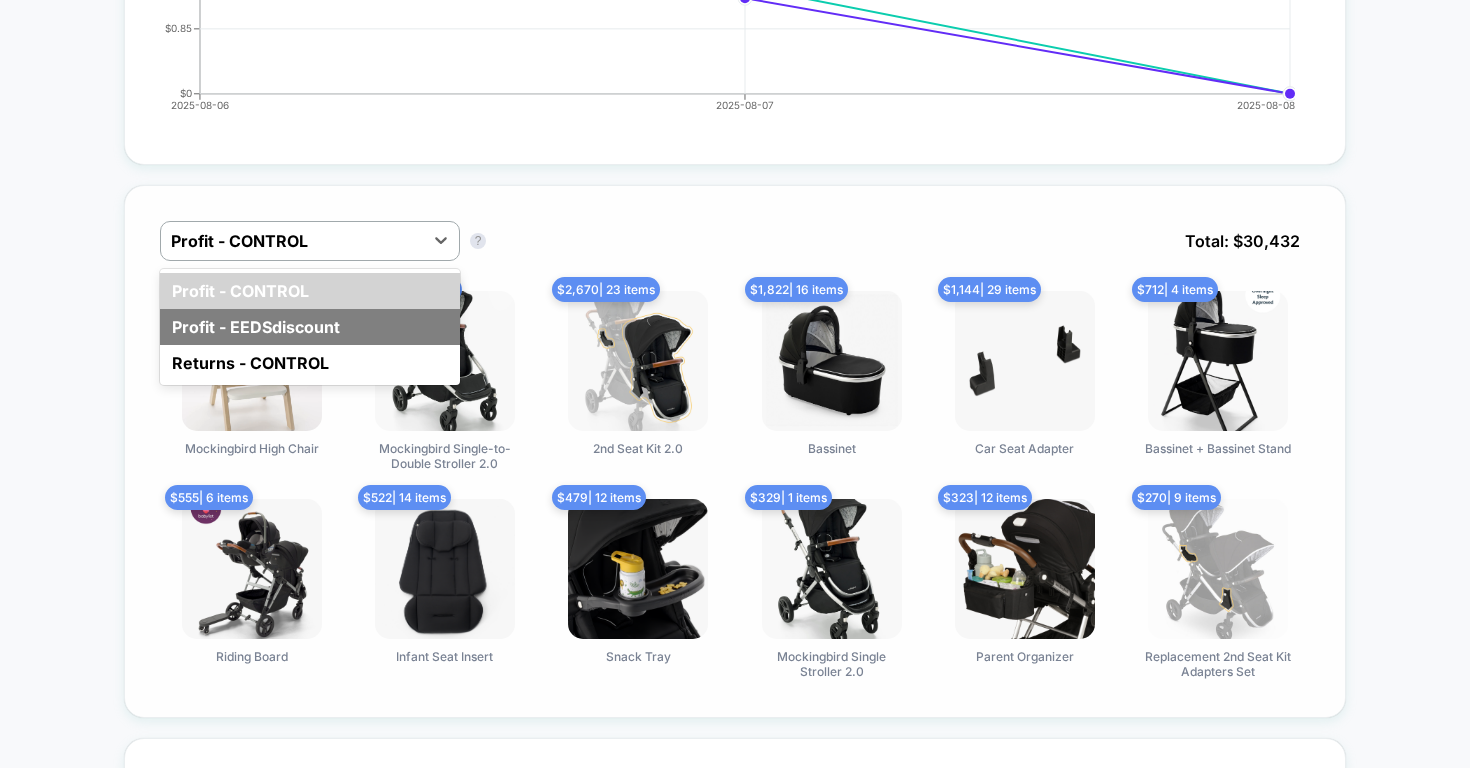click on "Profit - EEDSdiscount" at bounding box center (310, 327) 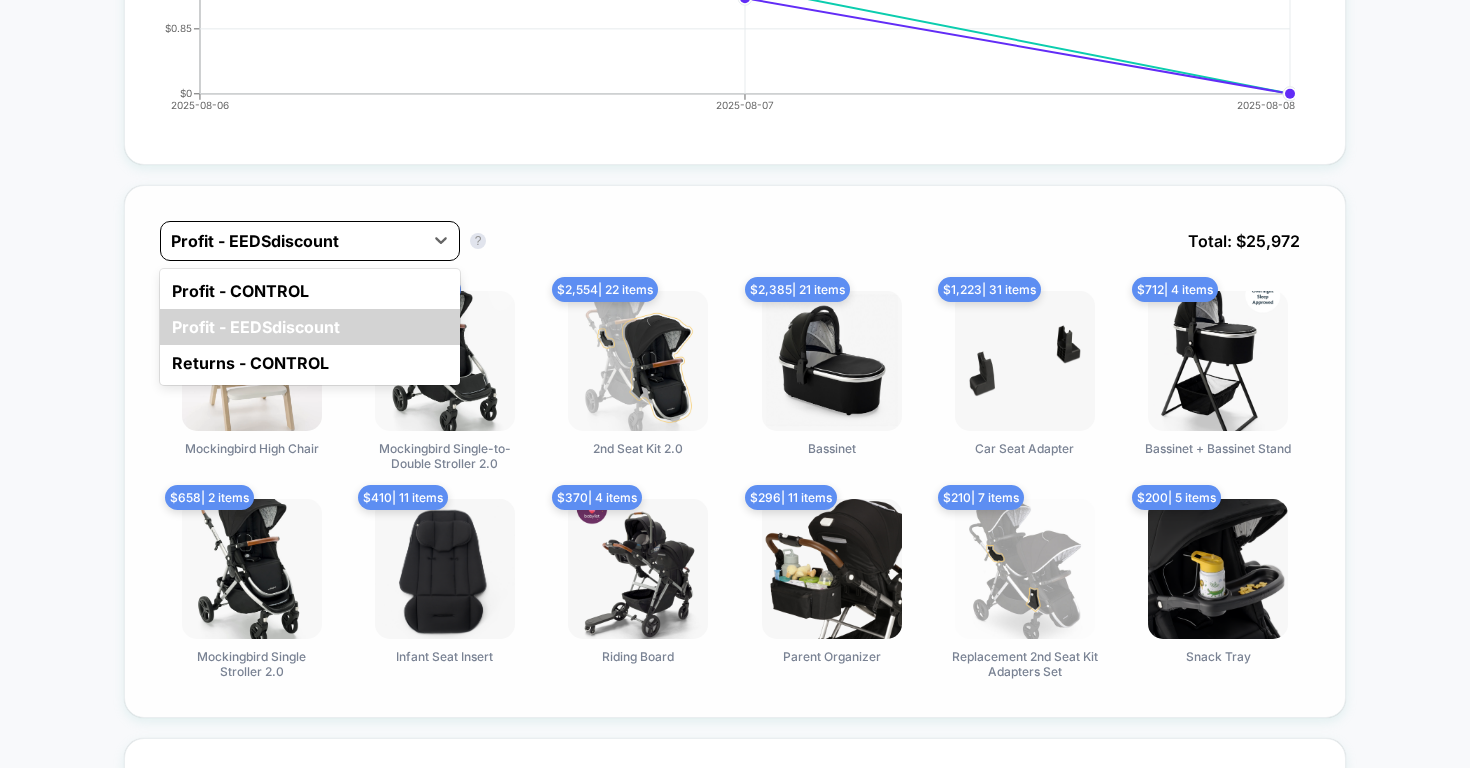 click on "Profit - EEDSdiscount" at bounding box center (292, 241) 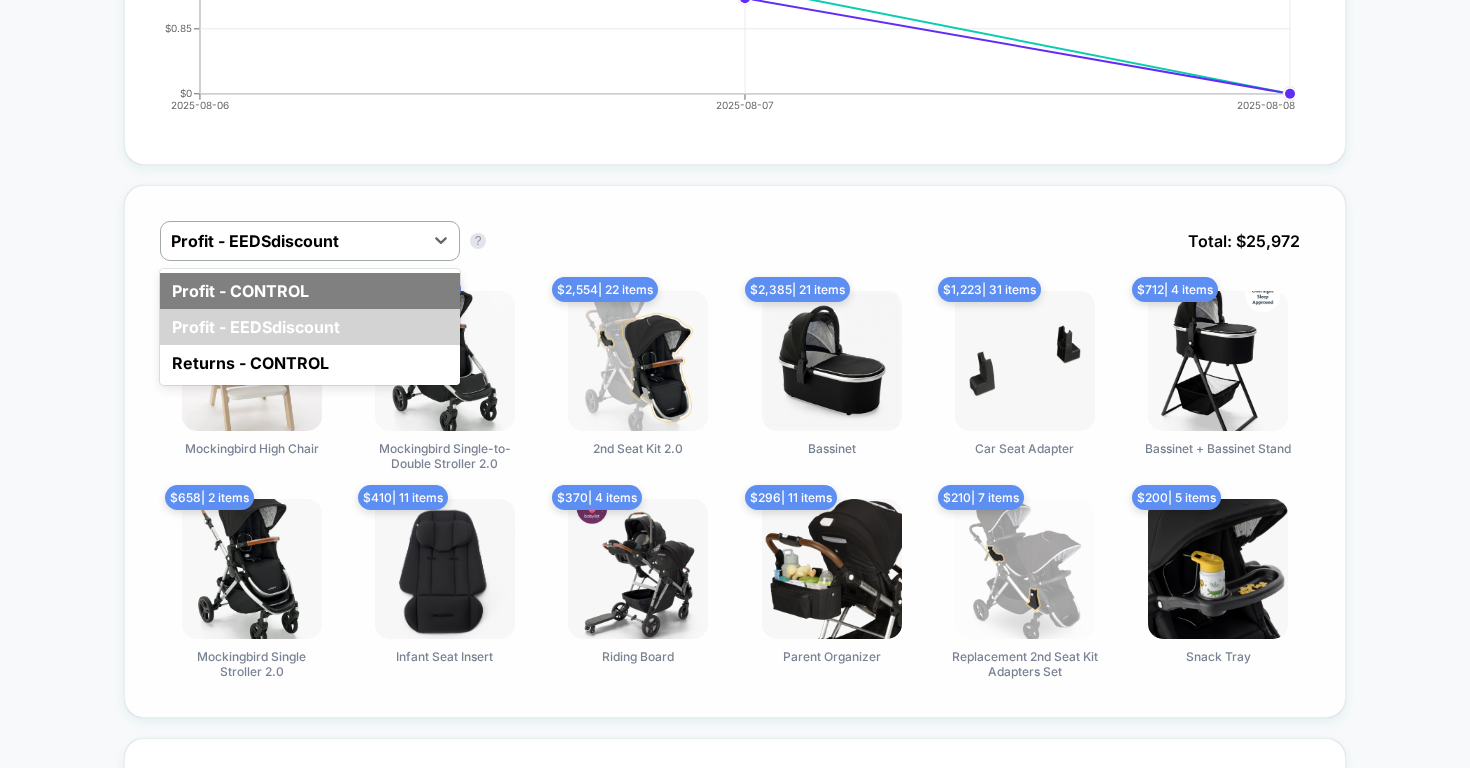click on "Profit   - CONTROL" at bounding box center (310, 291) 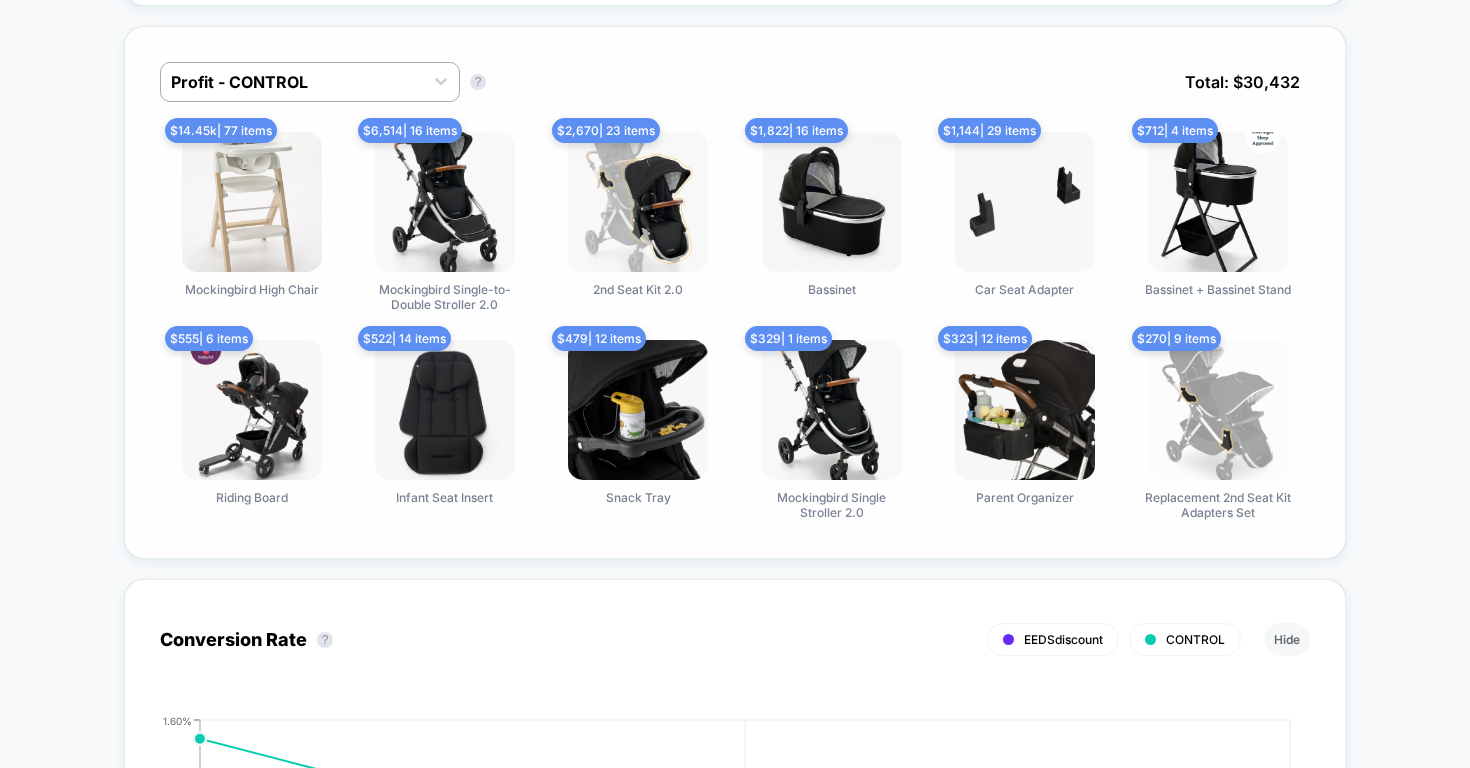 scroll, scrollTop: 642, scrollLeft: 0, axis: vertical 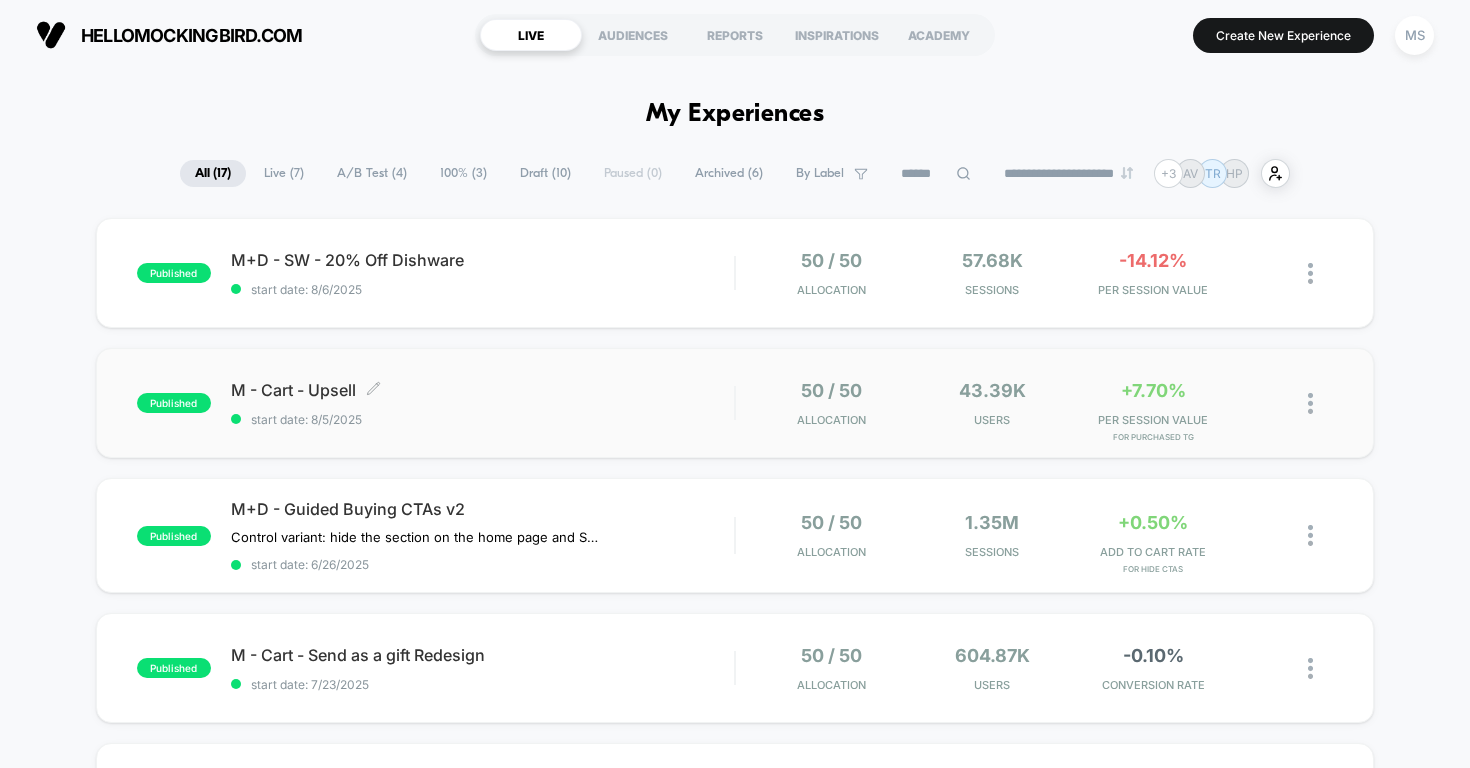 click on "M - Cart - Upsell Click to edit experience details" at bounding box center (483, 390) 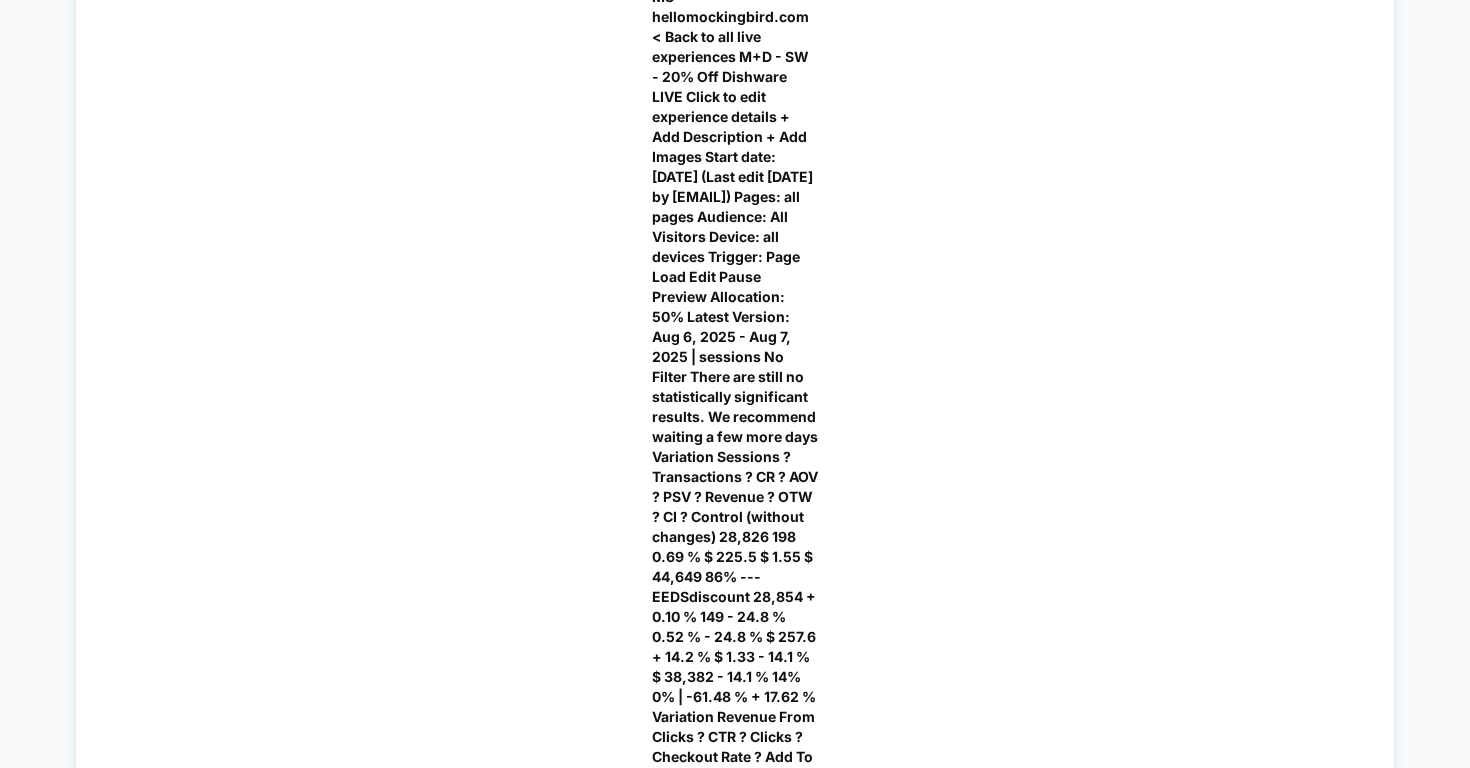 scroll, scrollTop: 1422, scrollLeft: 0, axis: vertical 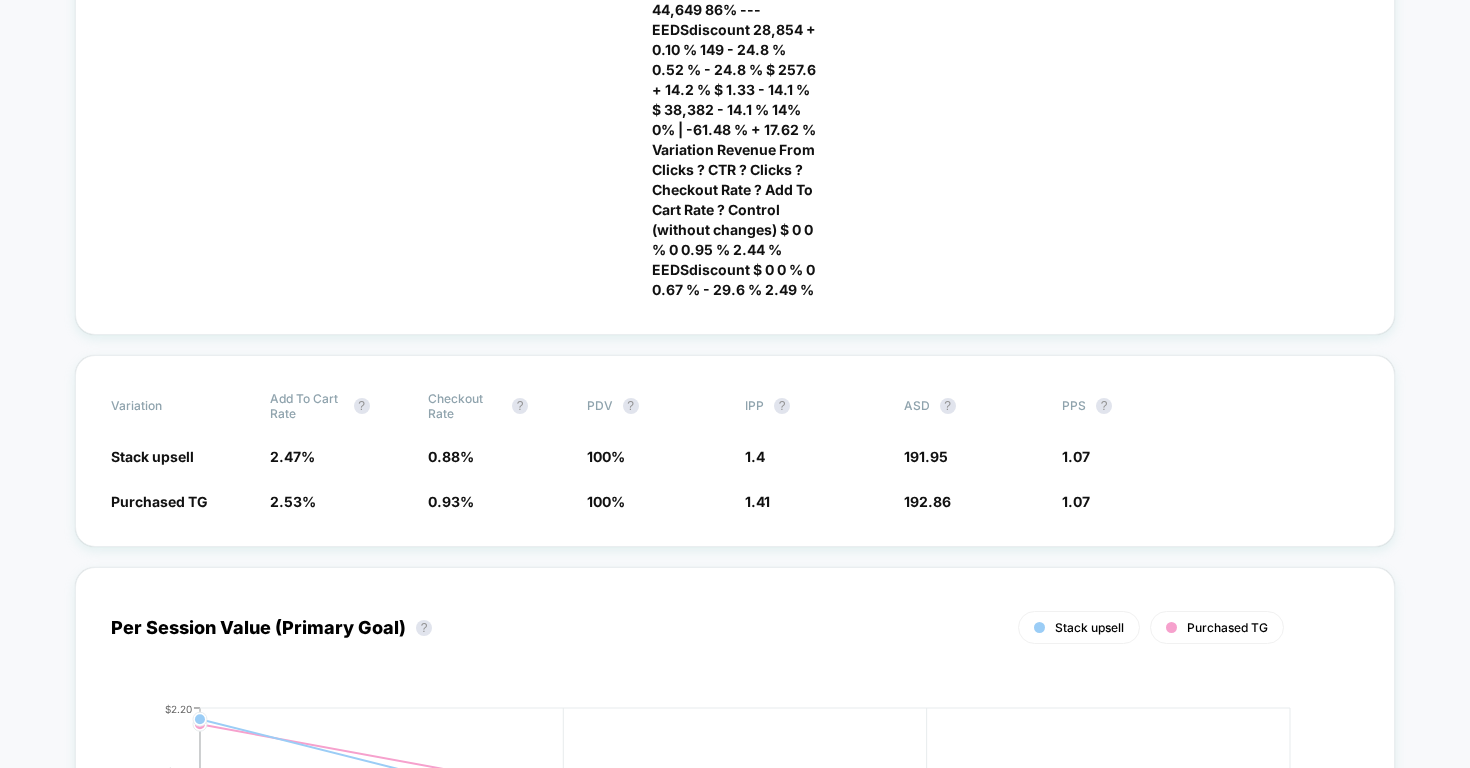click on "Assisted Revenue - Purchased TG" at bounding box center (250, 1115) 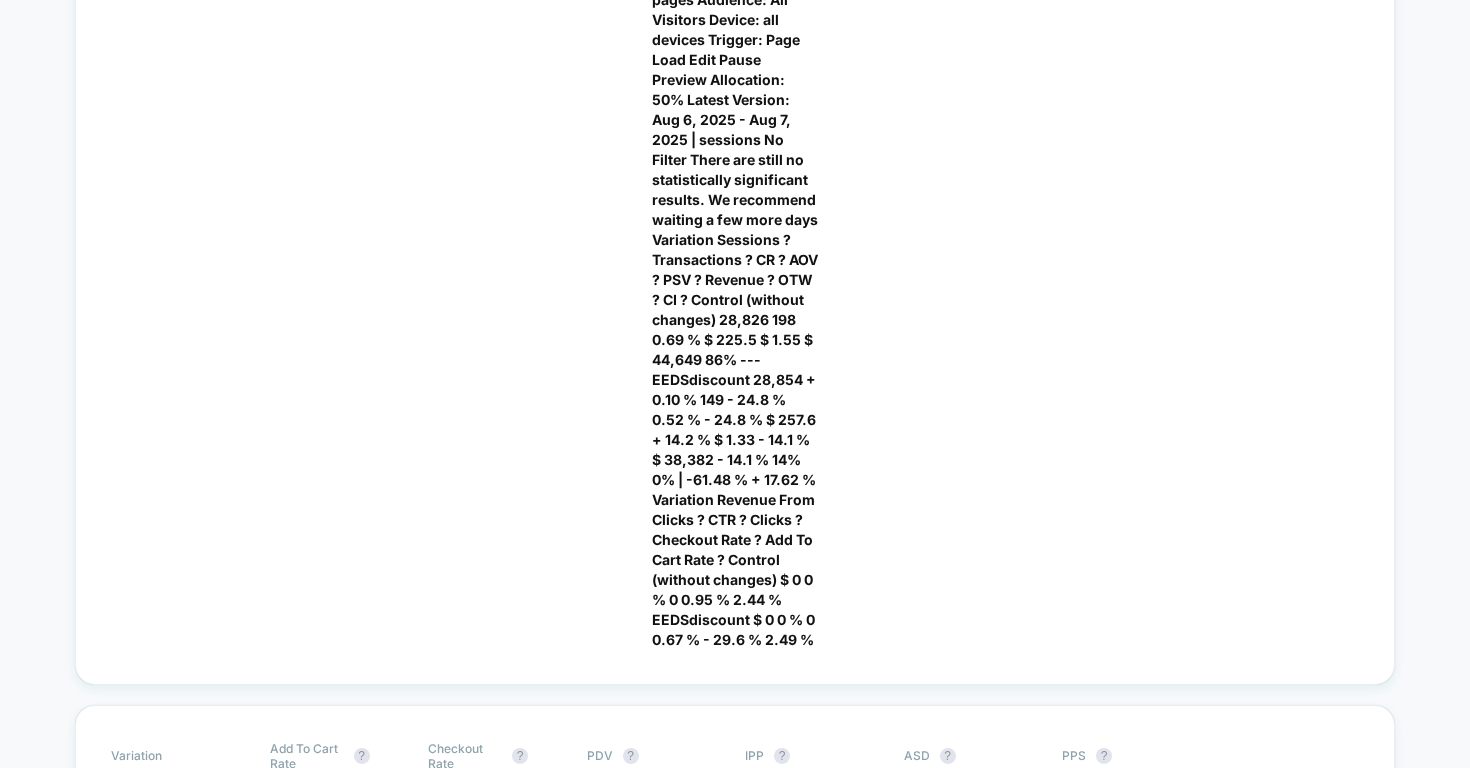 scroll, scrollTop: 1212, scrollLeft: 0, axis: vertical 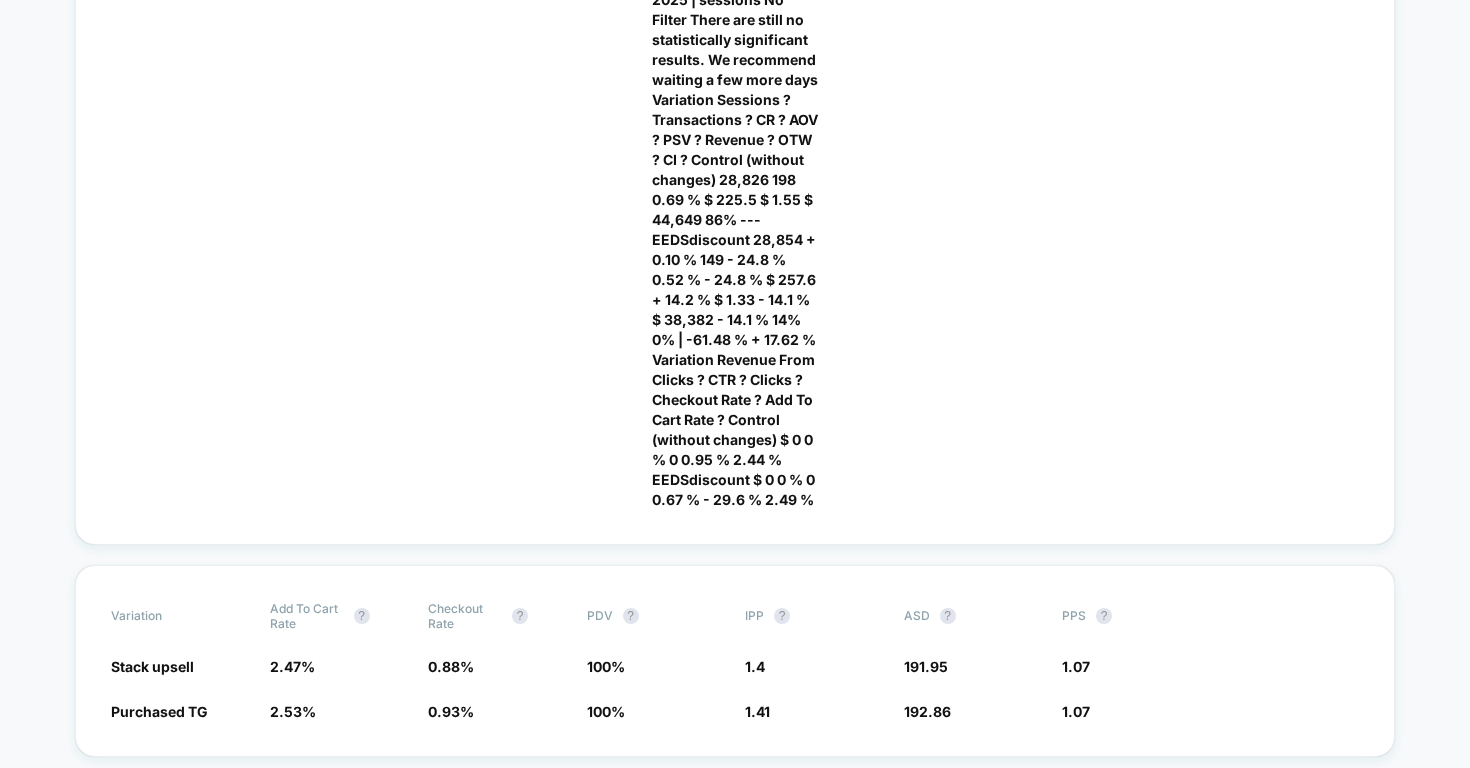 click at bounding box center [243, 1325] 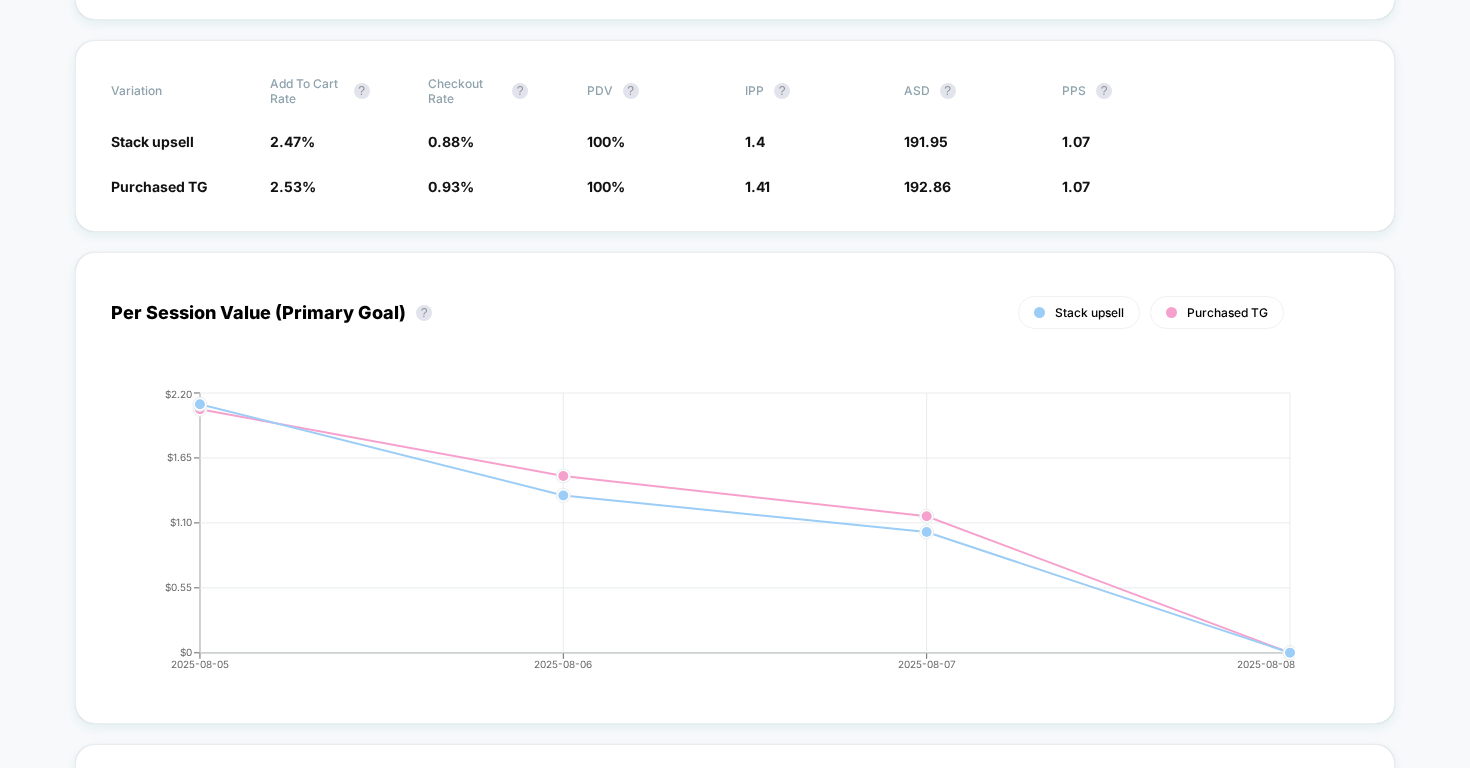 scroll, scrollTop: 1346, scrollLeft: 0, axis: vertical 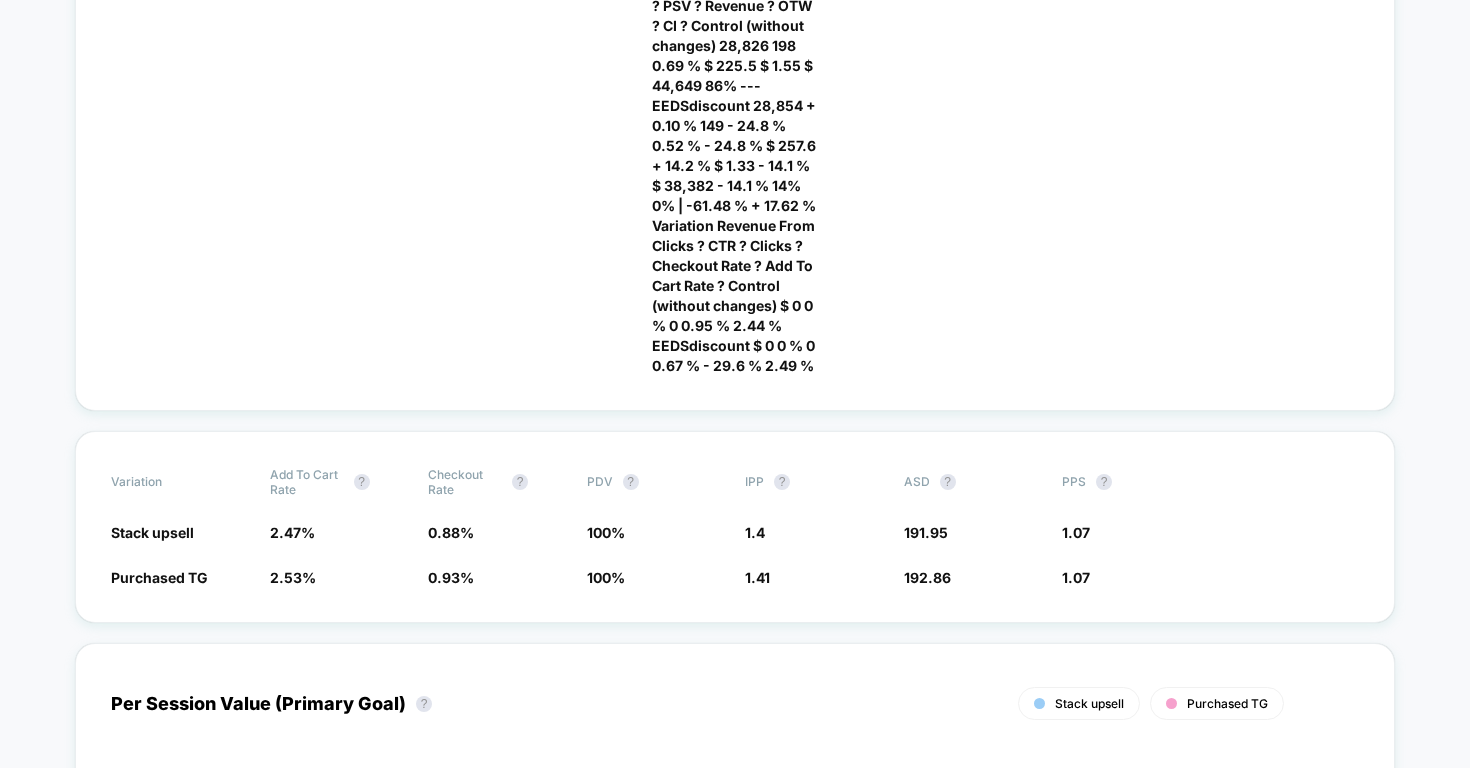 click on "Assisted Revenue - Purchased TG" at bounding box center [250, 1191] 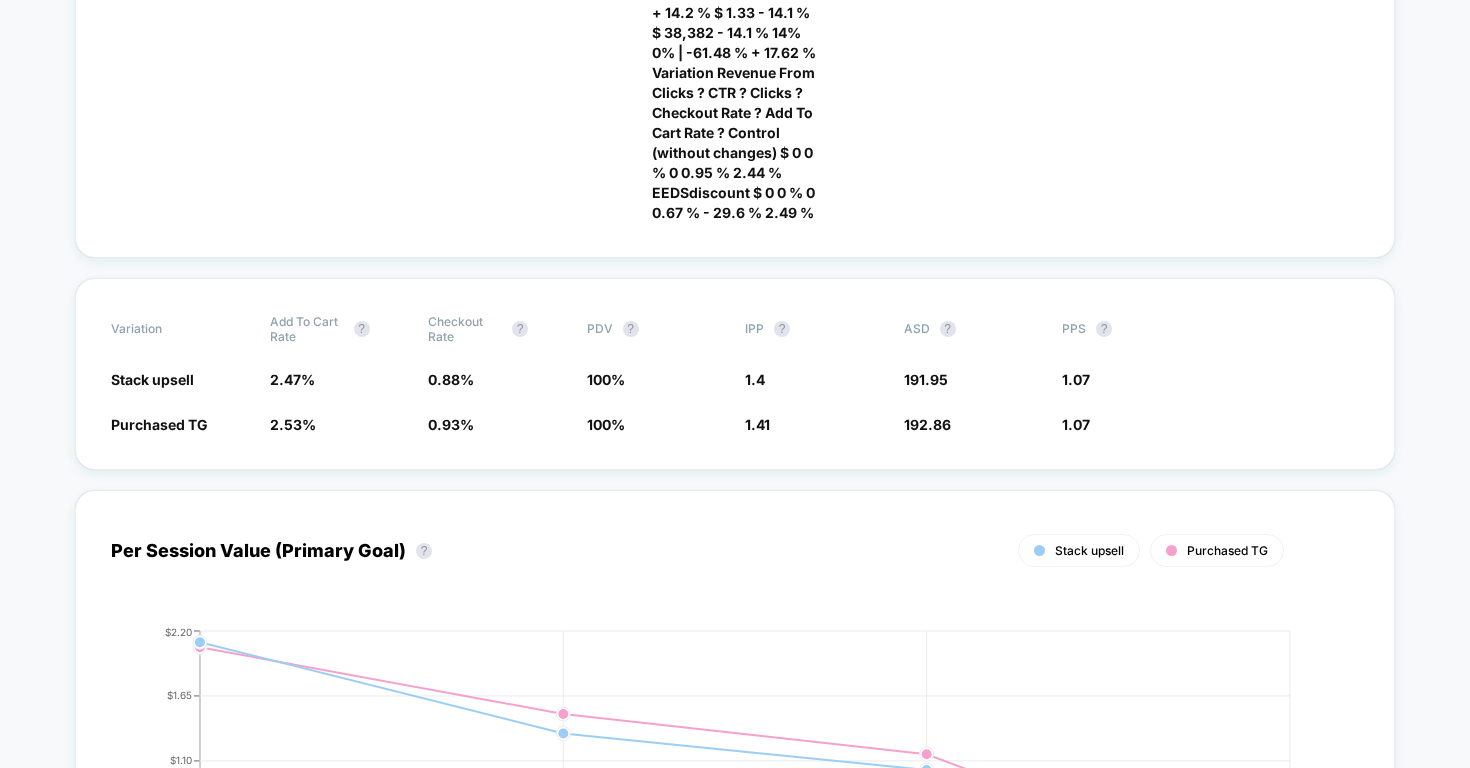 scroll, scrollTop: 1487, scrollLeft: 0, axis: vertical 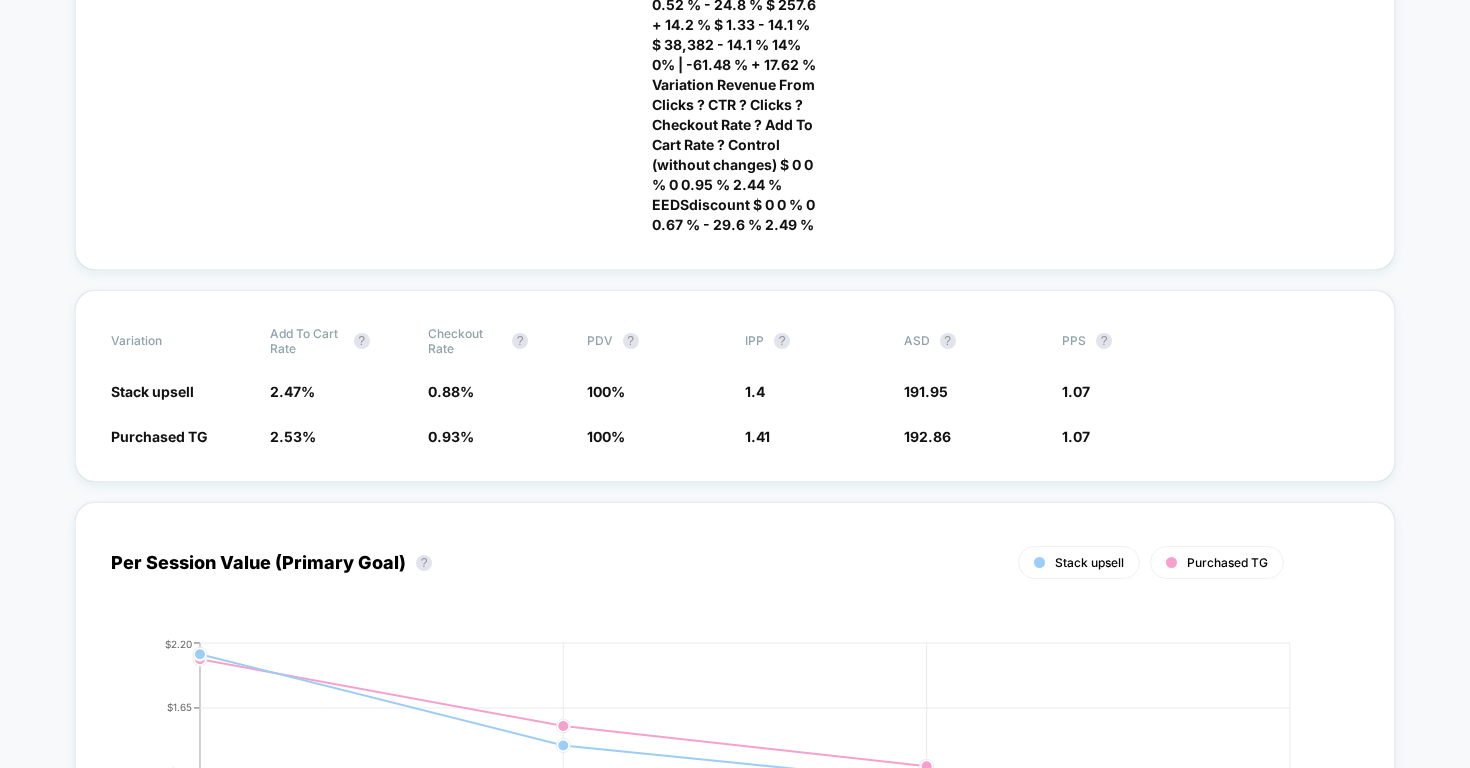 click on "Assisted Revenue - Purchased TG" at bounding box center (250, 1050) 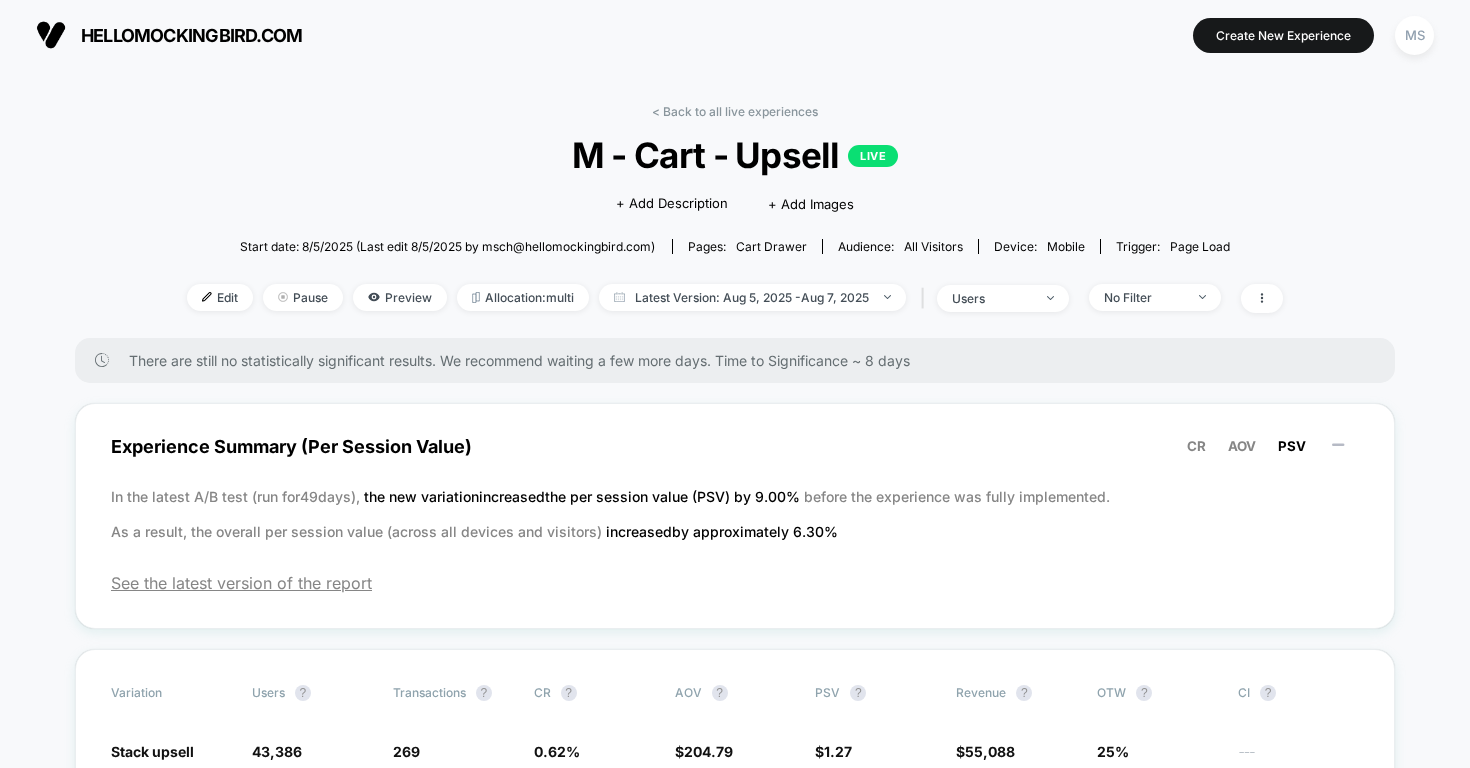 scroll, scrollTop: 0, scrollLeft: 0, axis: both 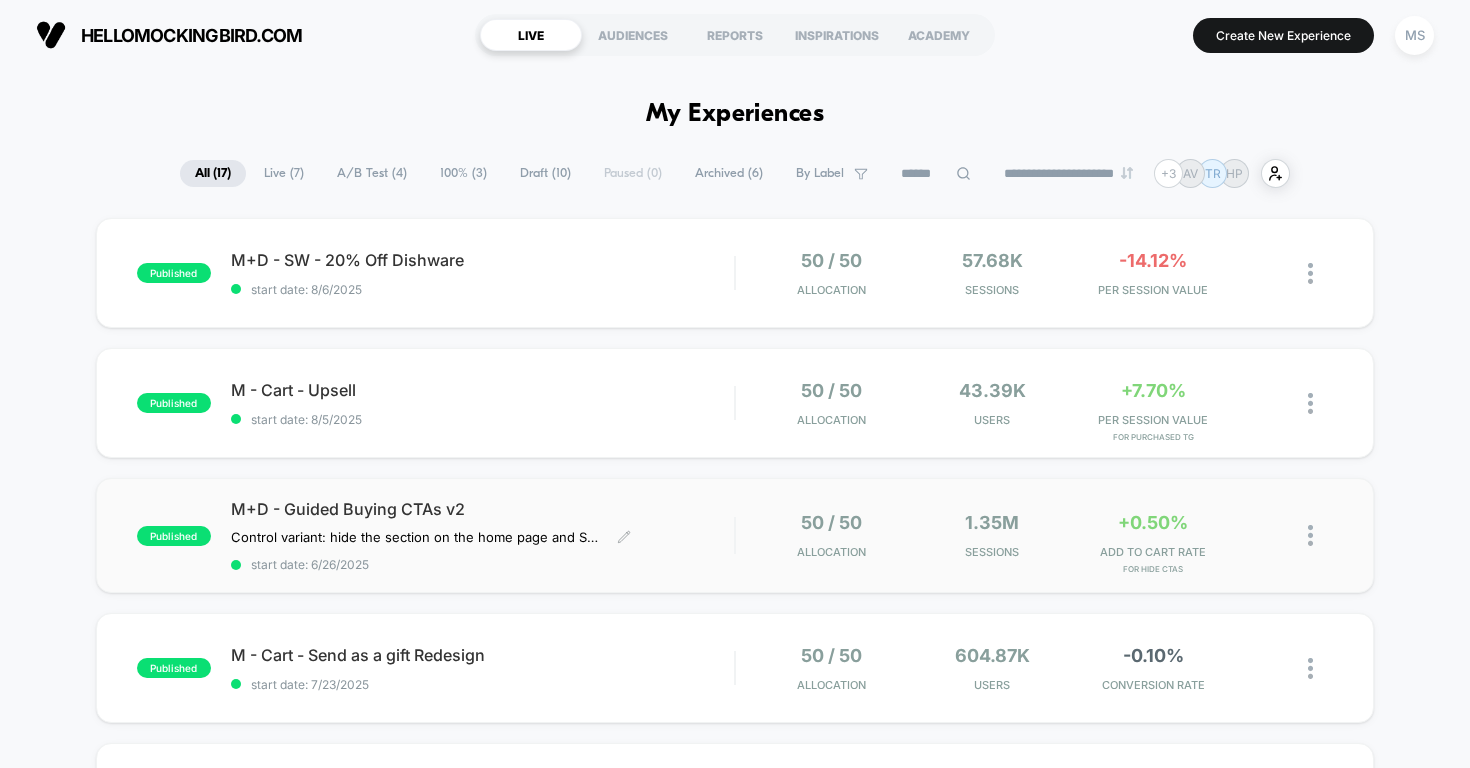 click on "M+D - Guided Buying CTAs v2" at bounding box center [483, 509] 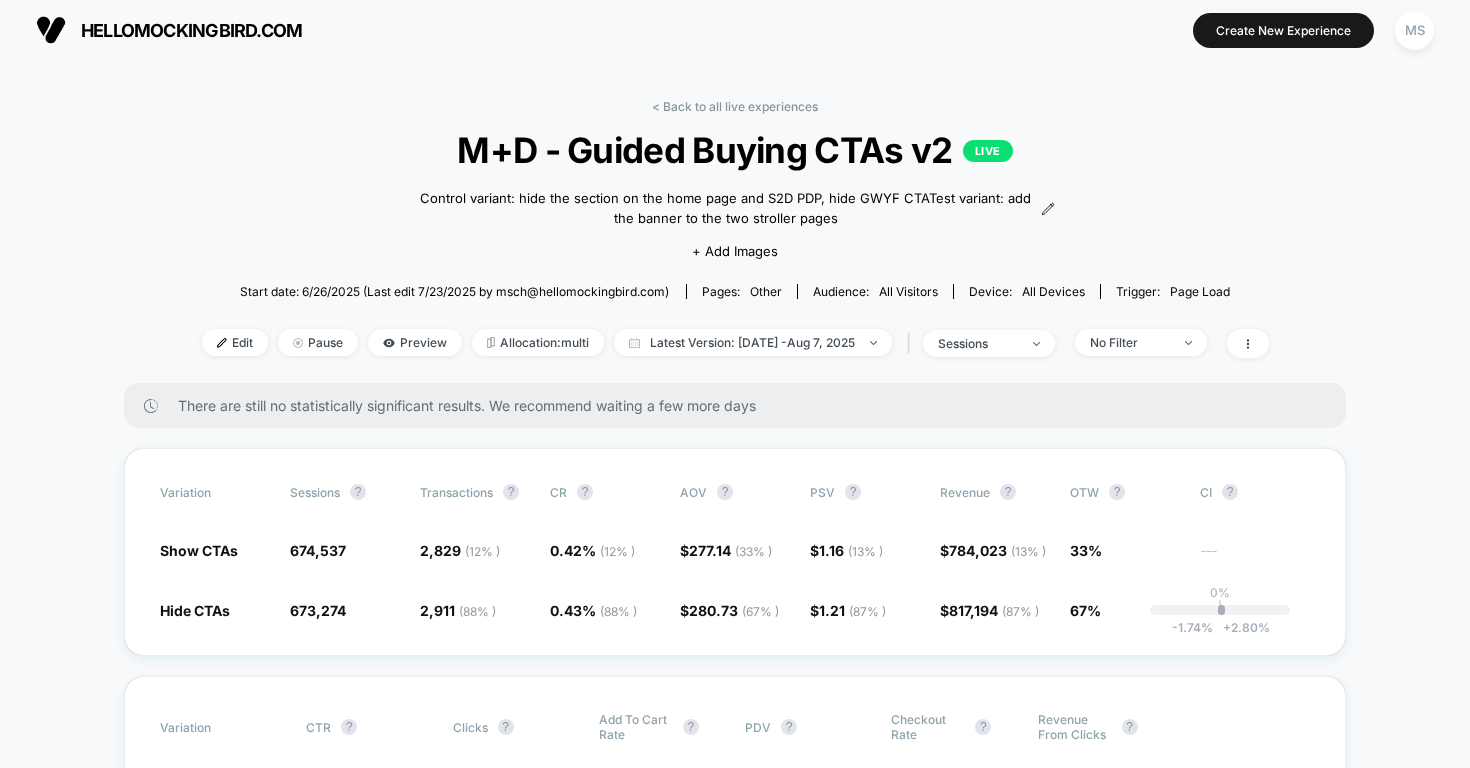 scroll, scrollTop: 7, scrollLeft: 0, axis: vertical 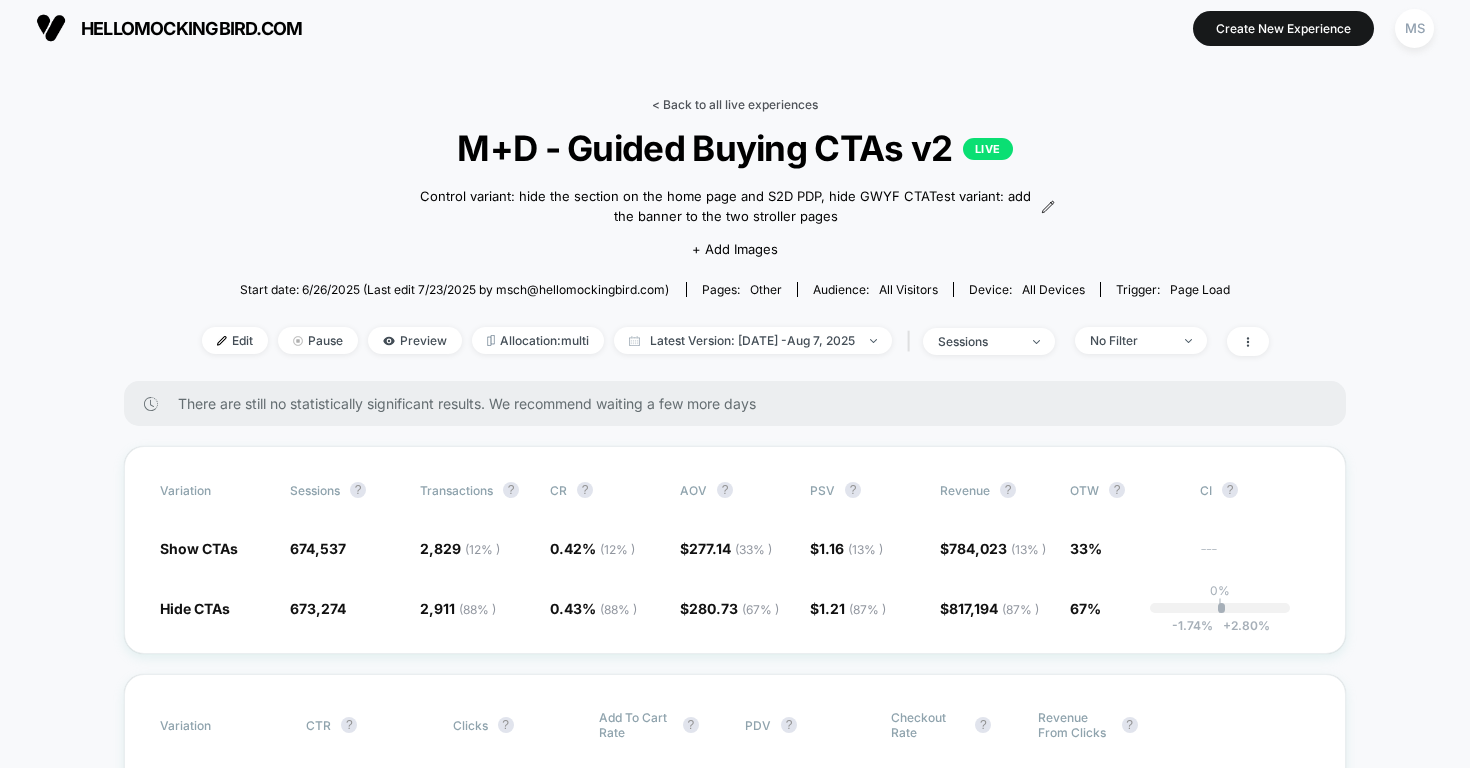 click on "< Back to all live experiences" at bounding box center (735, 104) 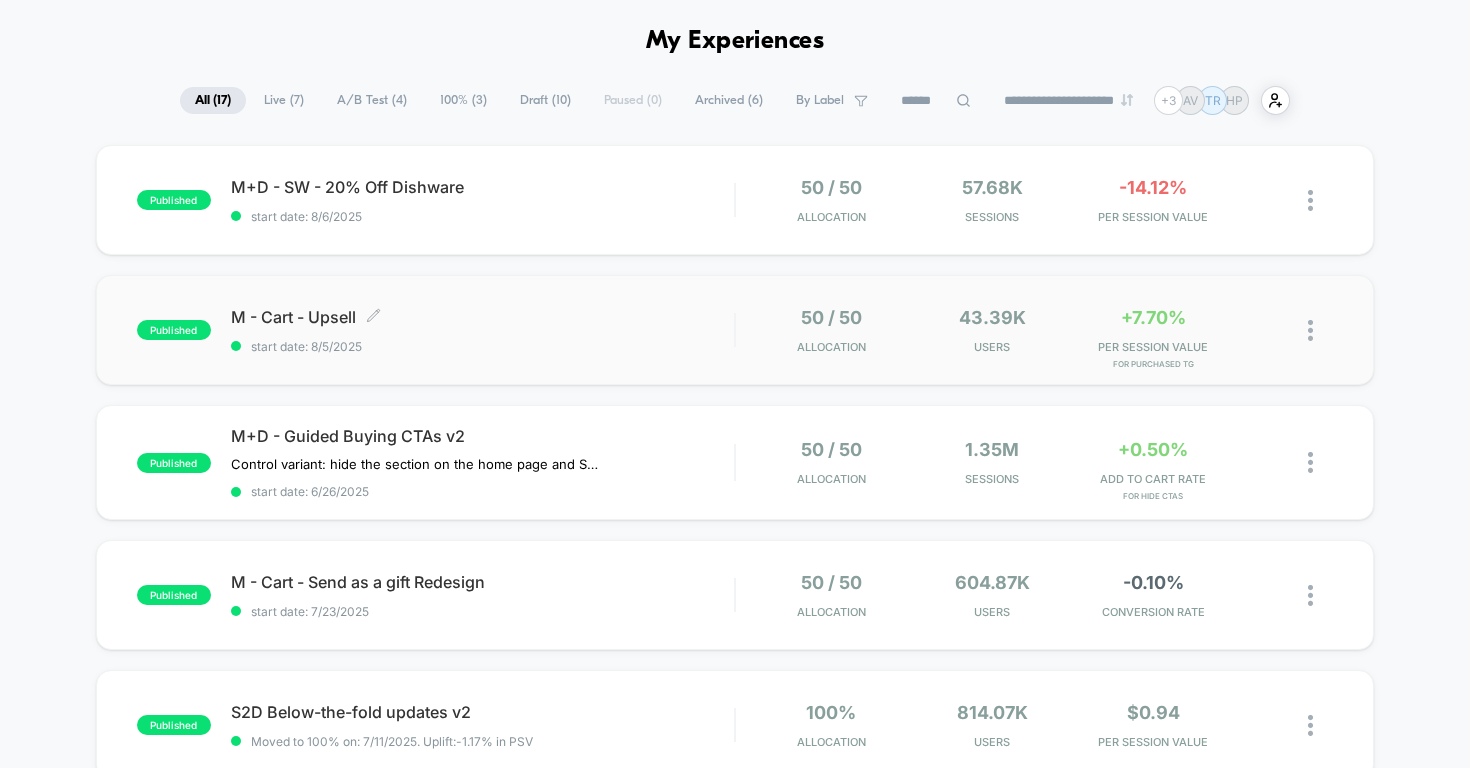 scroll, scrollTop: 74, scrollLeft: 0, axis: vertical 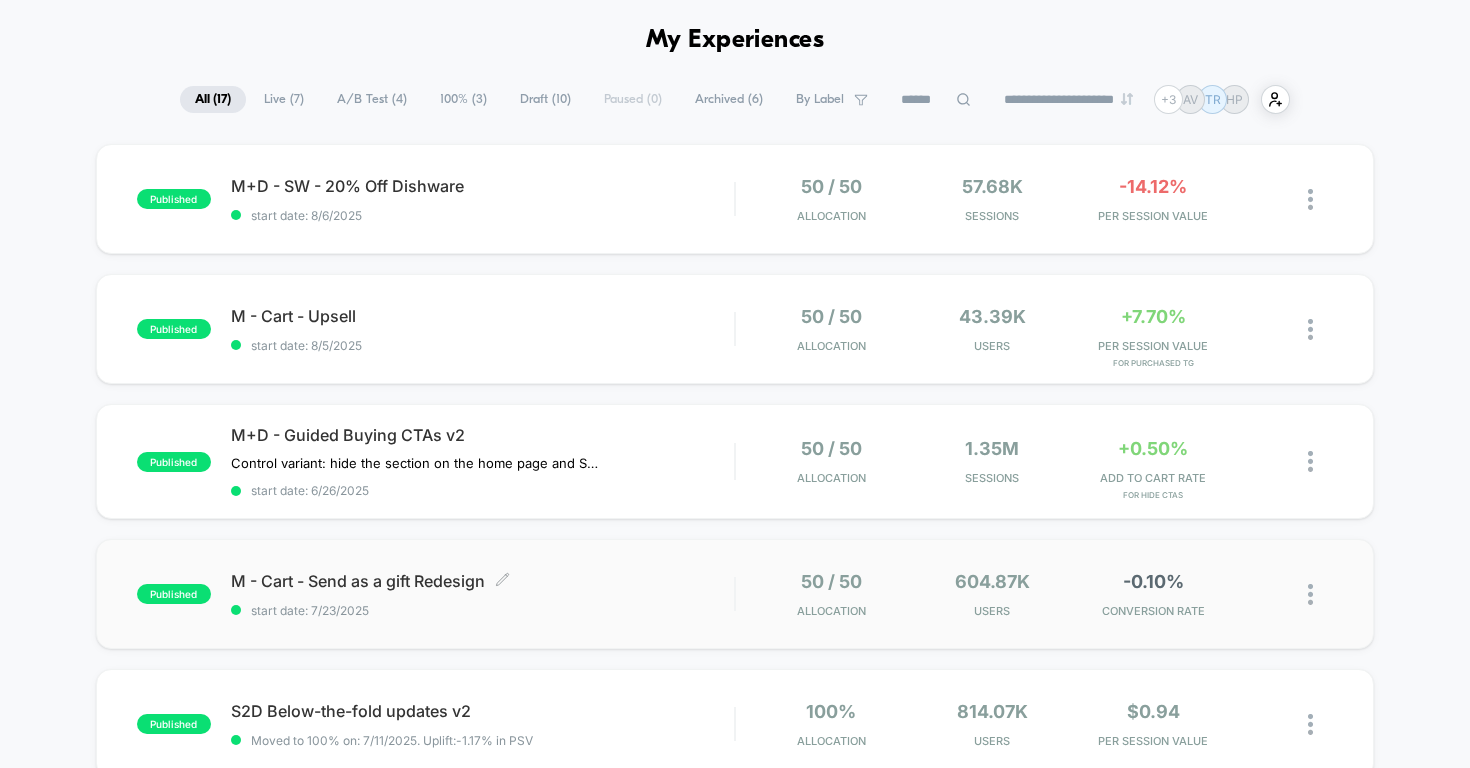 click on "M - Cart - Send as a gift Redesign Click to edit experience details" at bounding box center (483, 581) 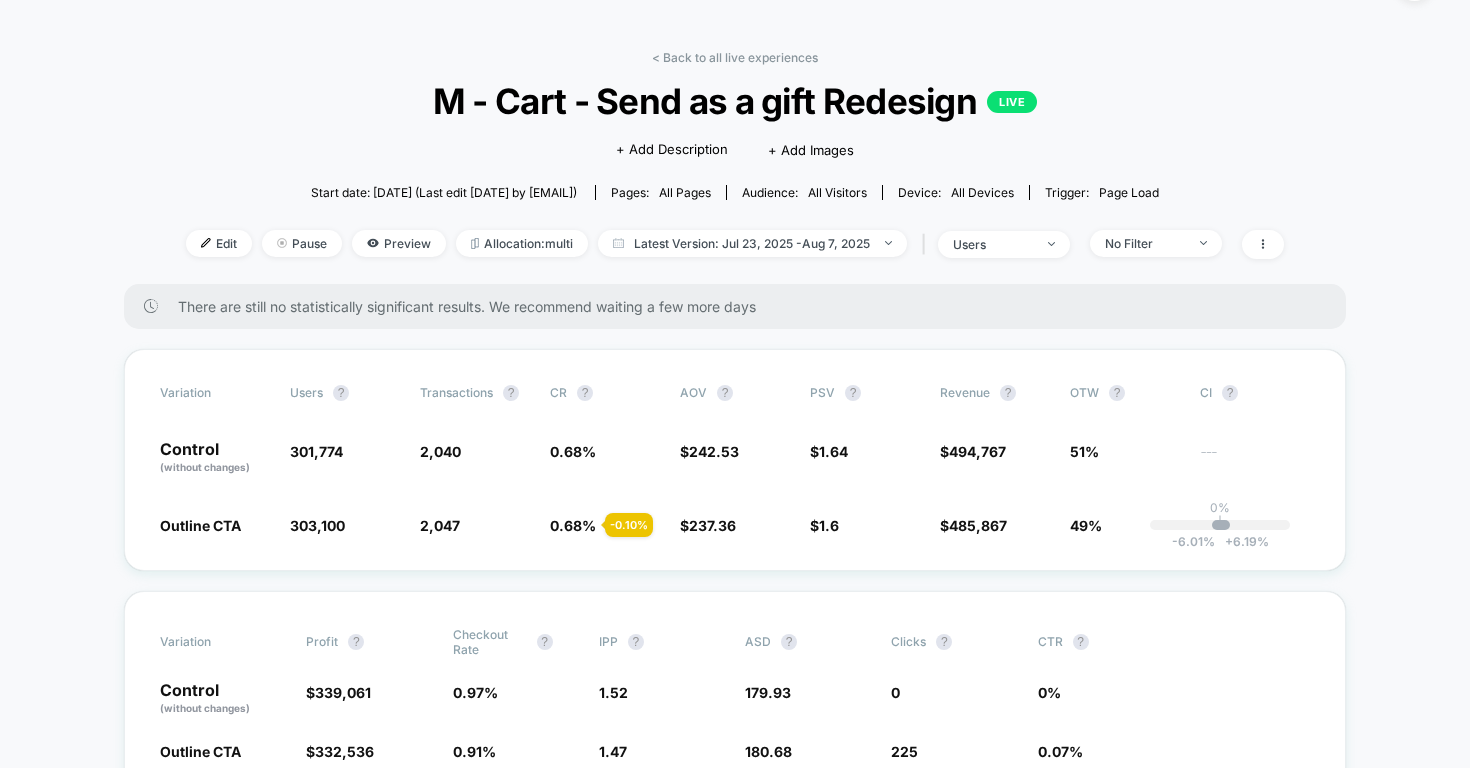 scroll, scrollTop: 61, scrollLeft: 0, axis: vertical 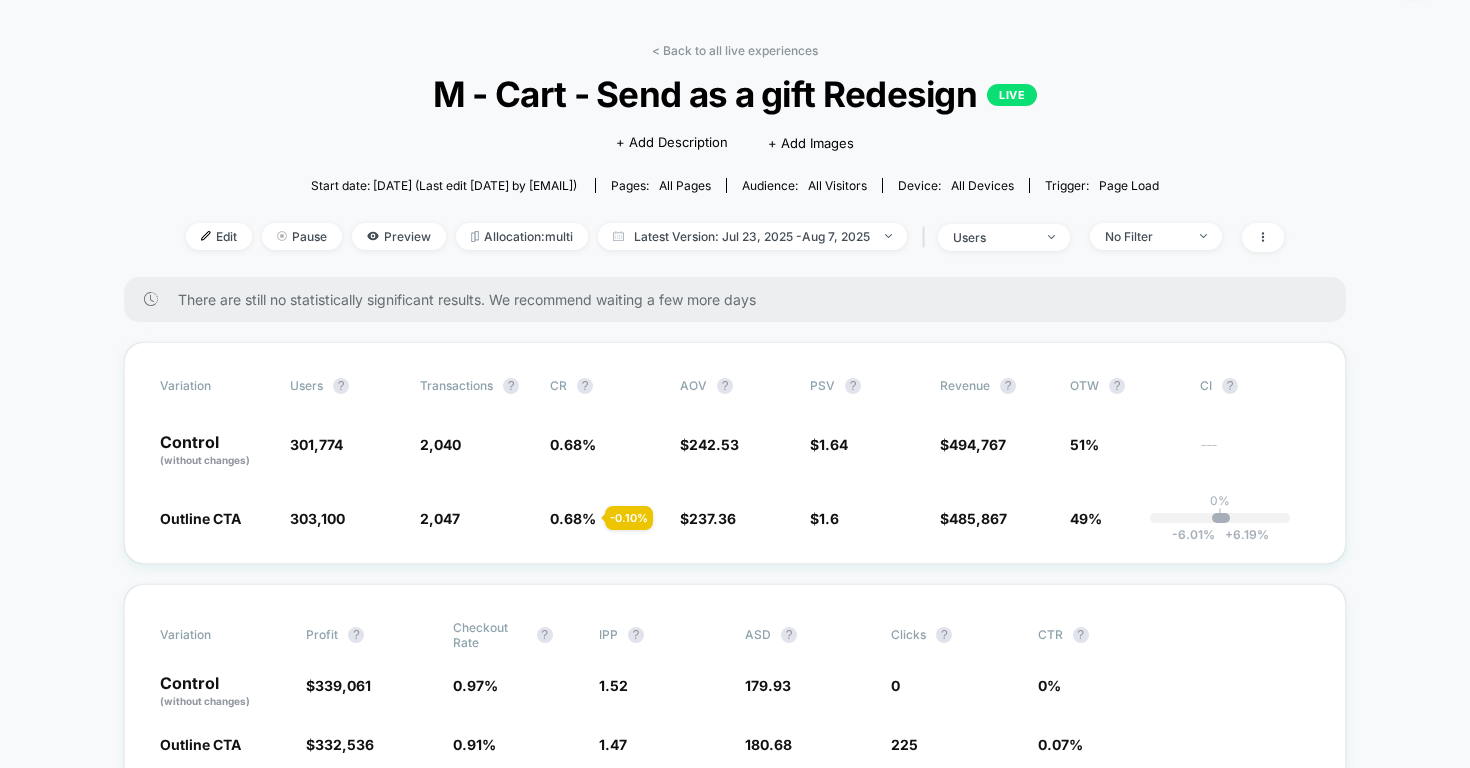 click on "< Back to all live experiences M - Cart - Send as a gift Redesign LIVE Click to edit experience details + Add Description + Add Images Start date: [DATE] (Last edit [DATE] by [EMAIL]) Pages: all pages Audience: All Visitors Device: all devices Trigger: Page Load Edit Pause Preview Allocation: multi Latest Version: Jul 23, 2025 - Aug 7, 2025 | users No Filter" at bounding box center [735, 160] 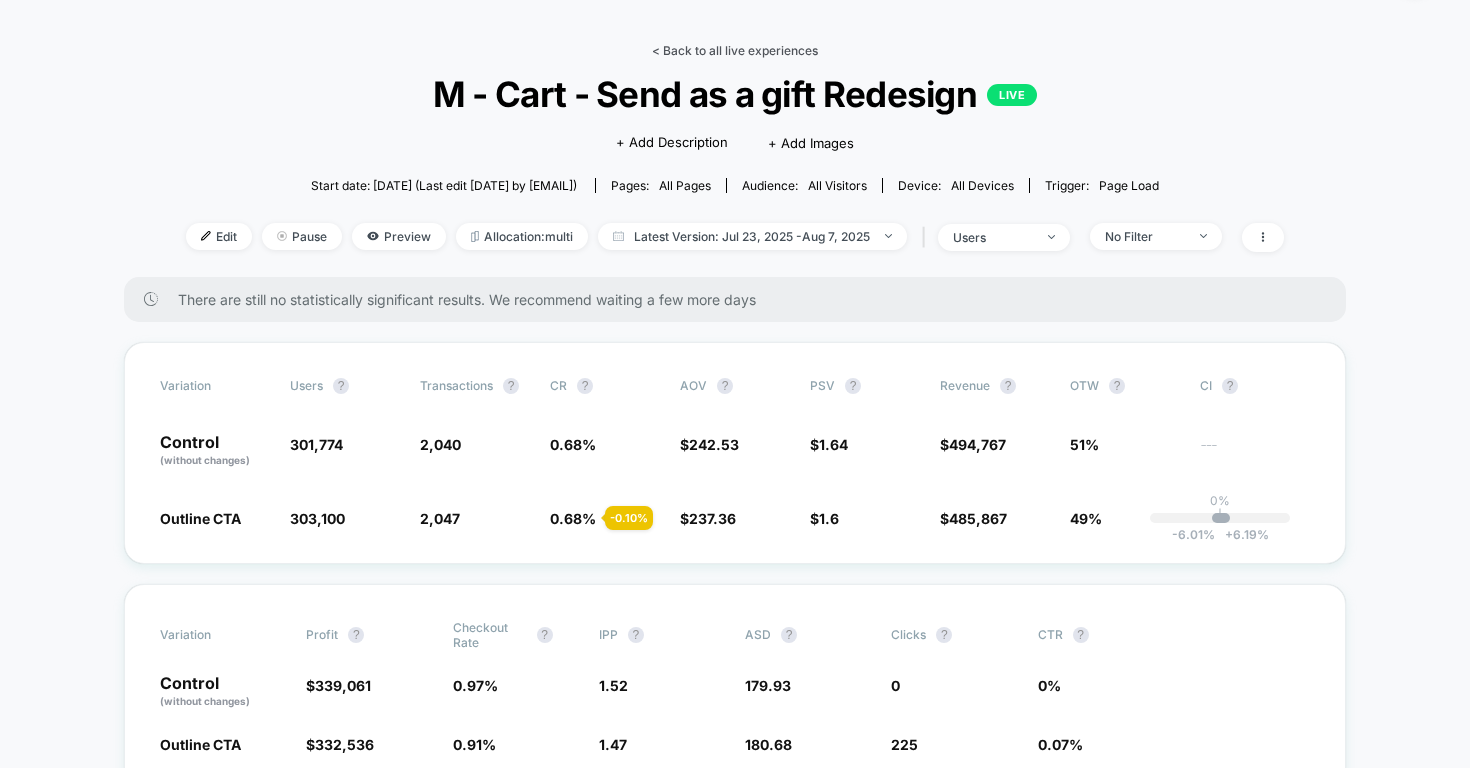 click on "< Back to all live experiences" at bounding box center [735, 50] 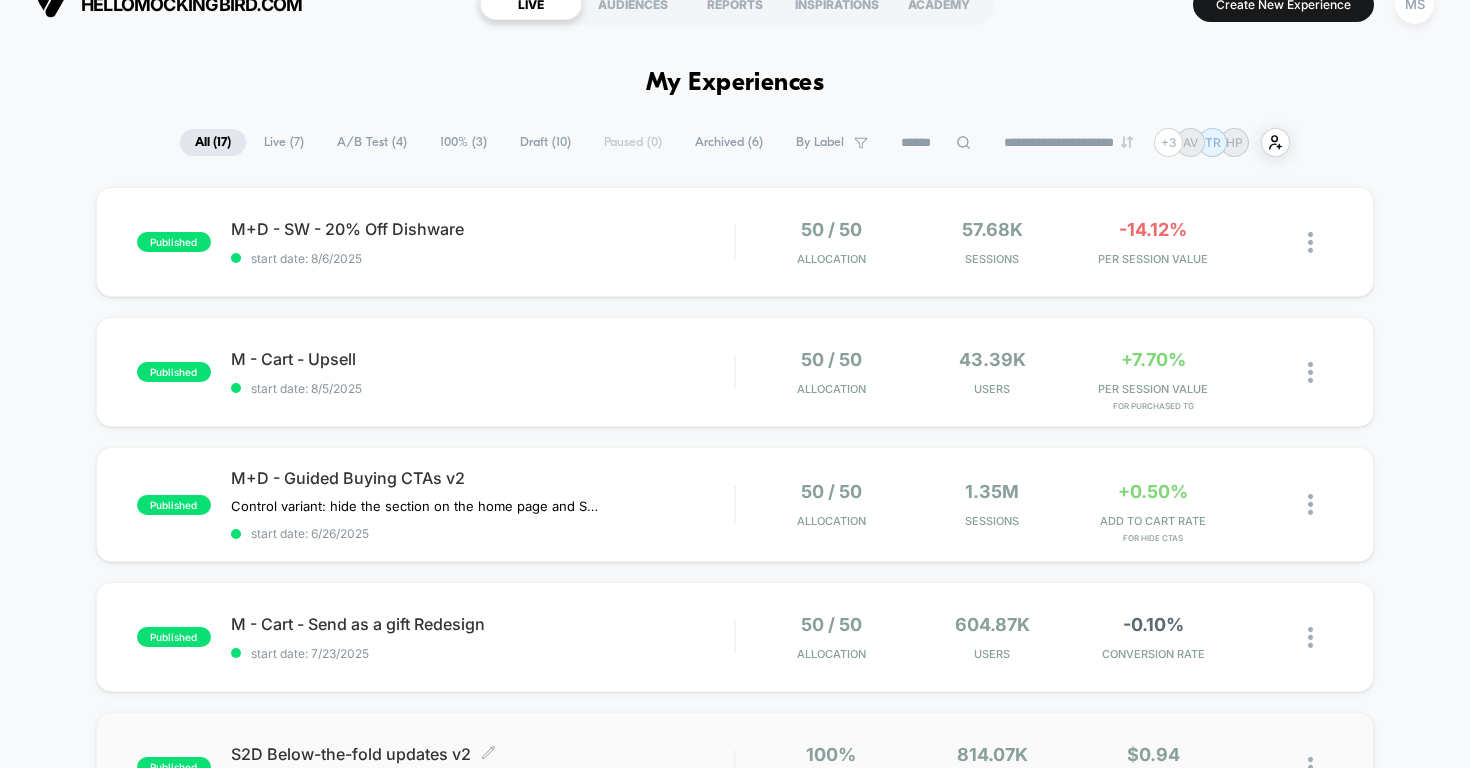scroll, scrollTop: 1, scrollLeft: 0, axis: vertical 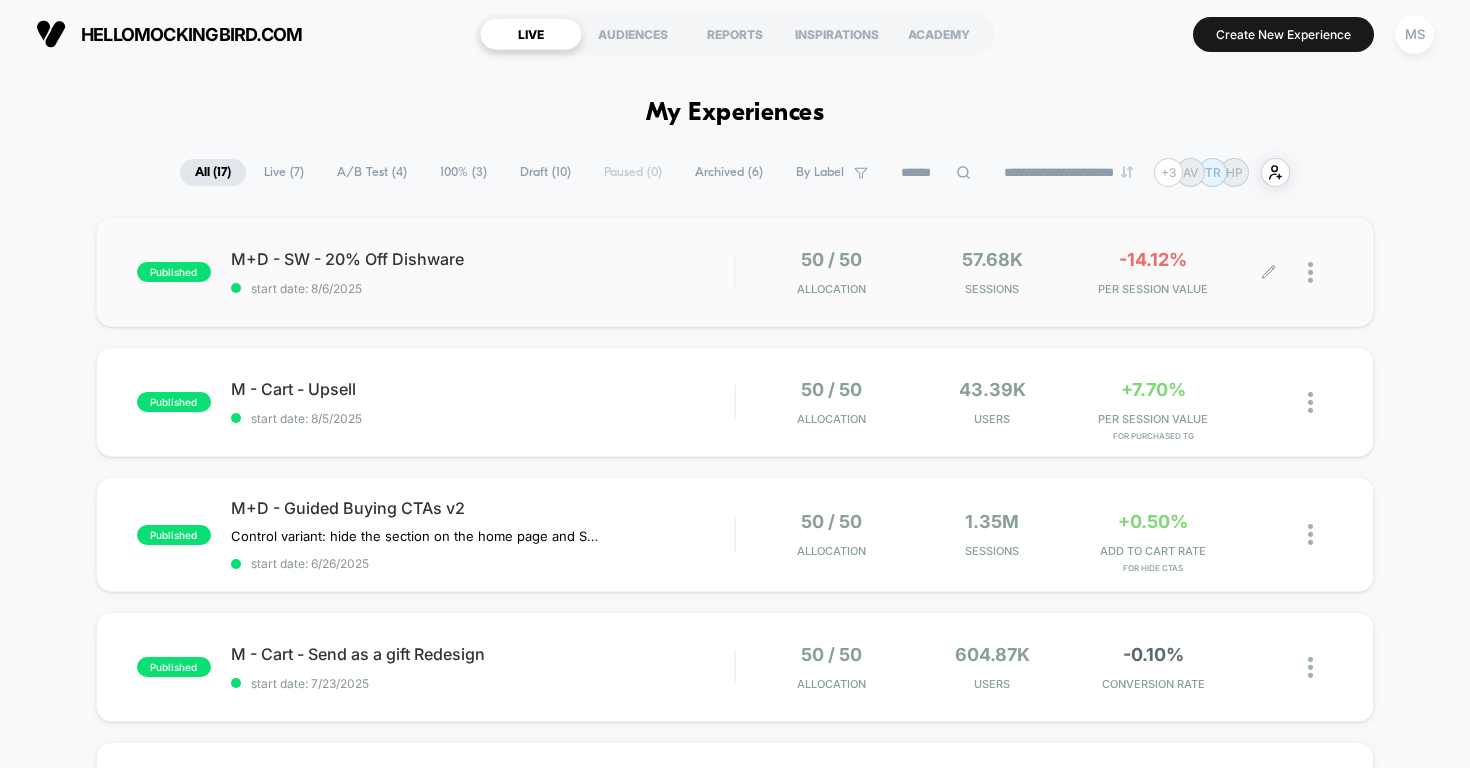 click on "50 / 50 Allocation 57.68k Sessions -14.12% PER SESSION VALUE" at bounding box center [1035, 272] 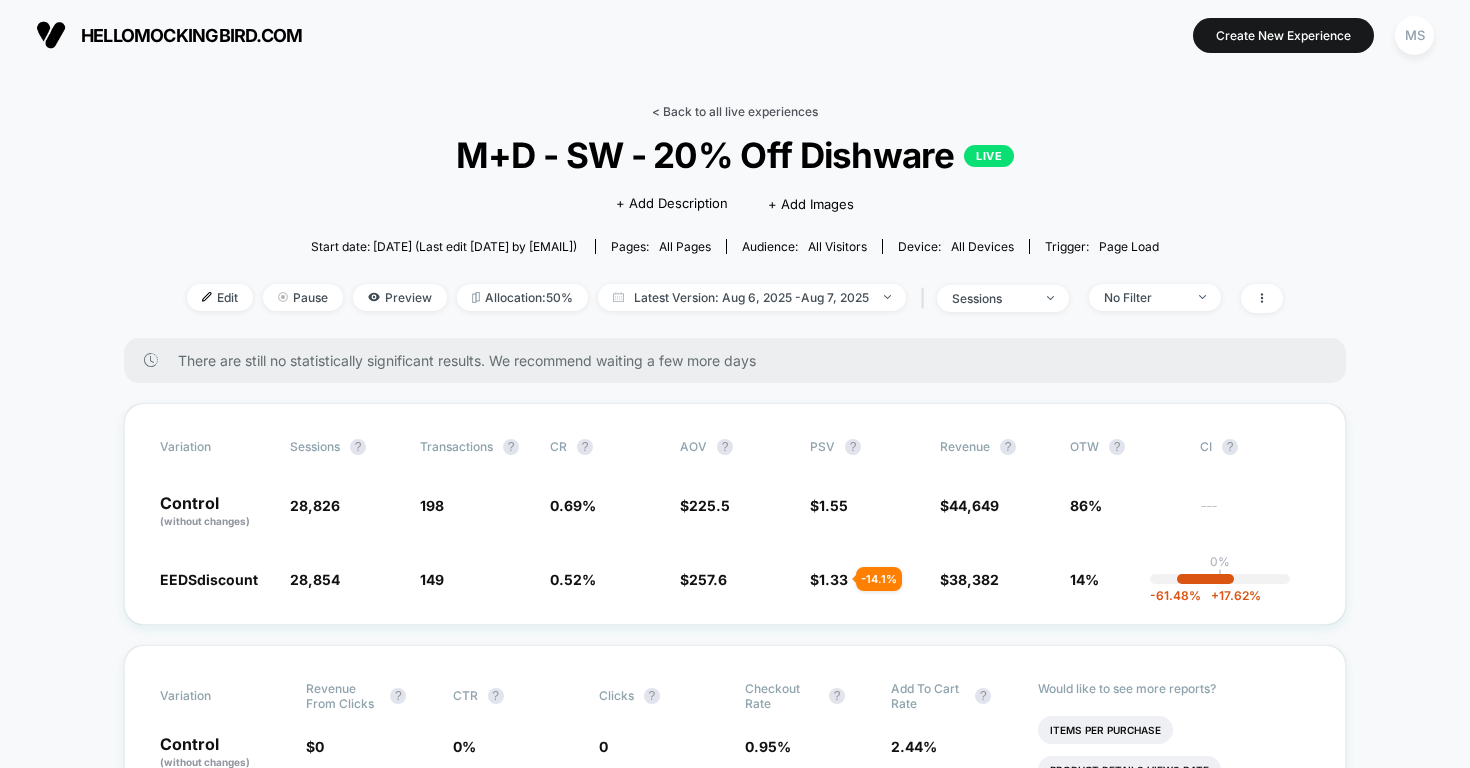 click on "< Back to all live experiences" at bounding box center (735, 111) 